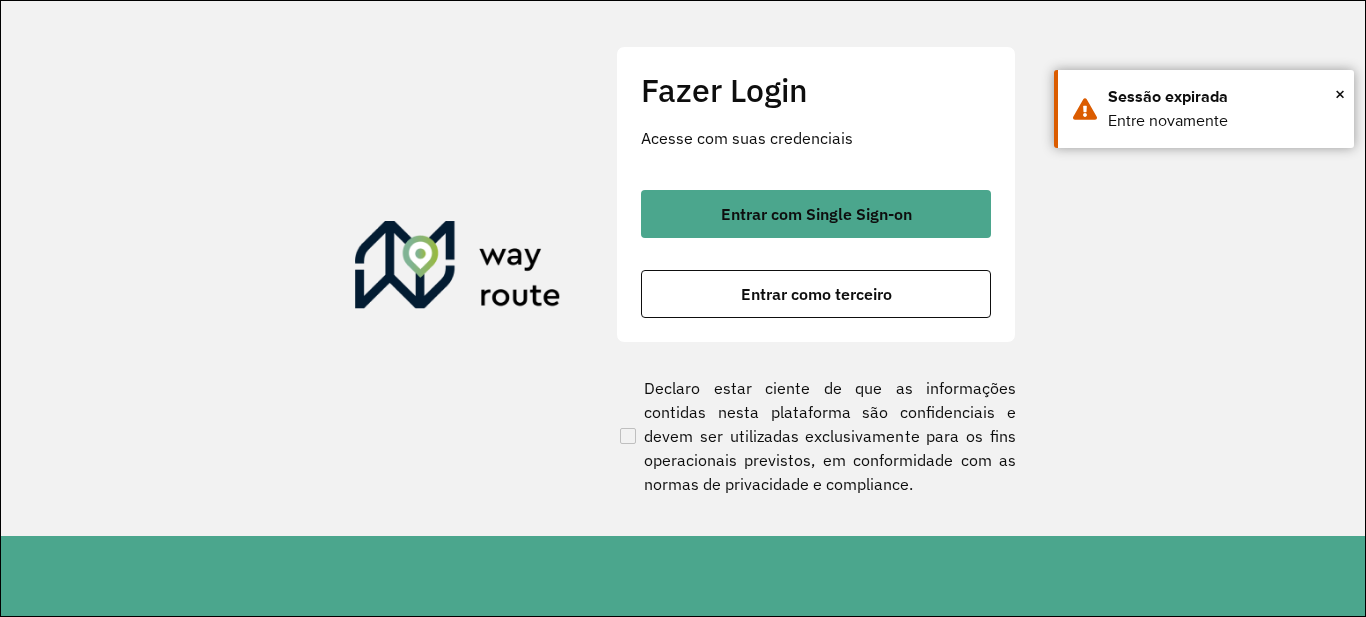 scroll, scrollTop: 0, scrollLeft: 0, axis: both 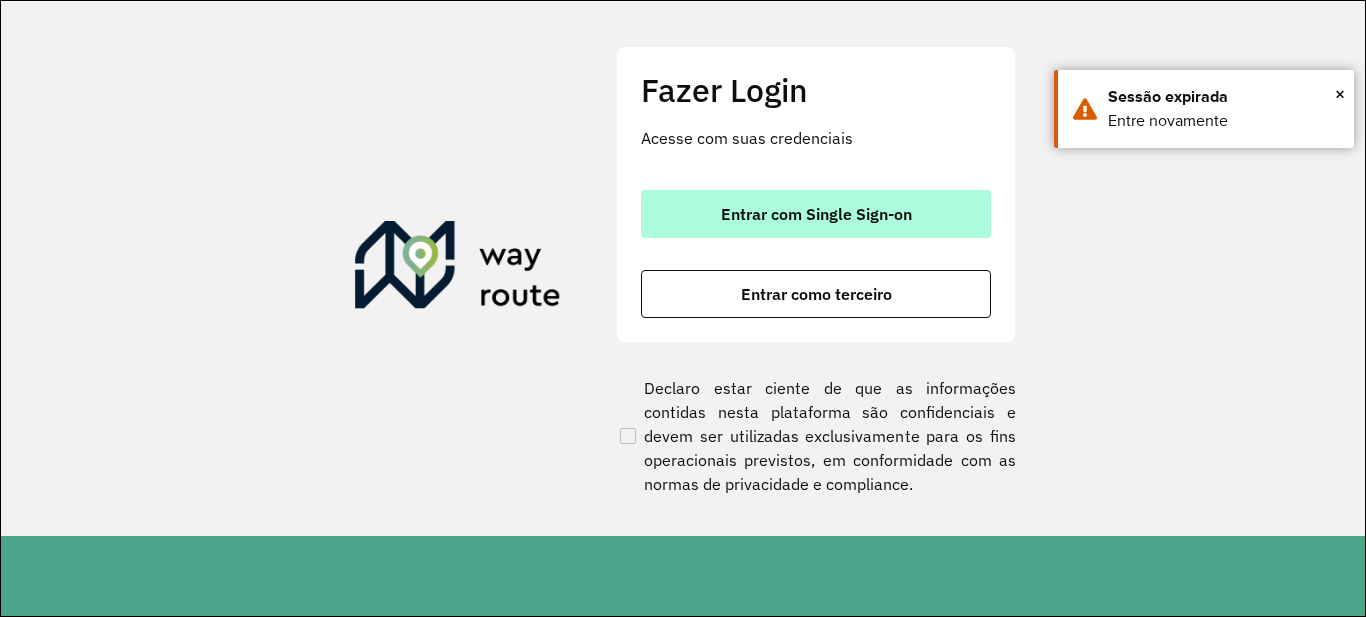 click on "Entrar com Single Sign-on" at bounding box center [816, 214] 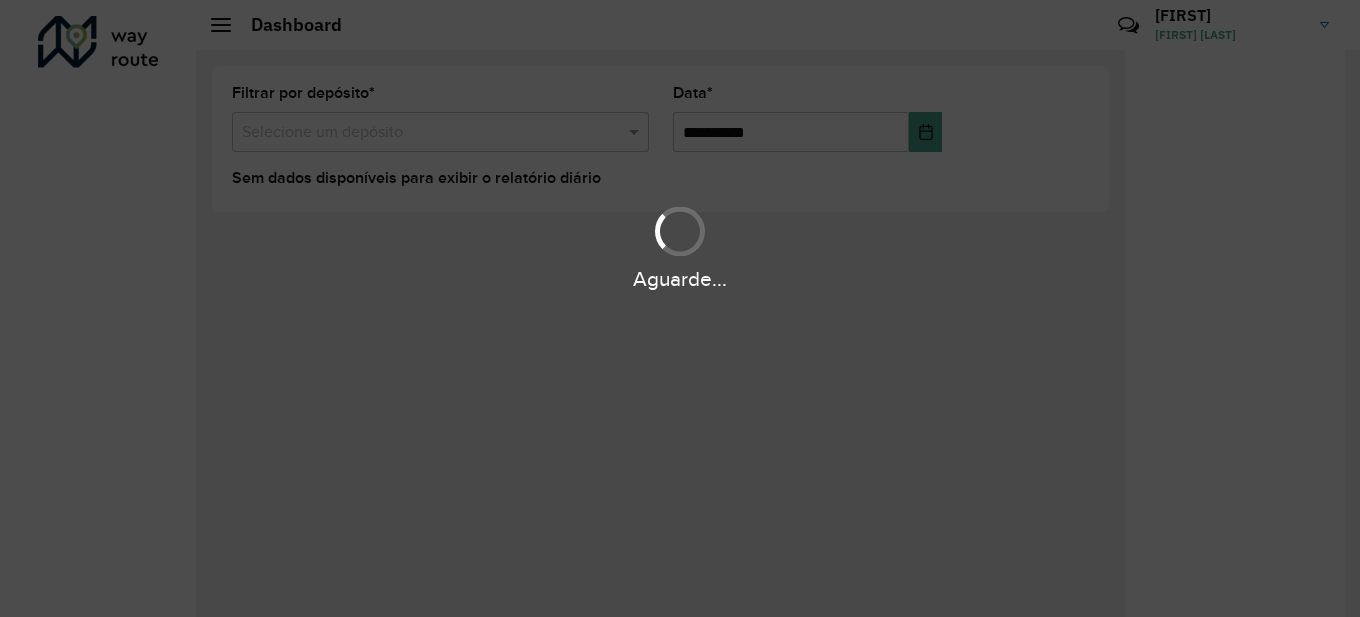 scroll, scrollTop: 0, scrollLeft: 0, axis: both 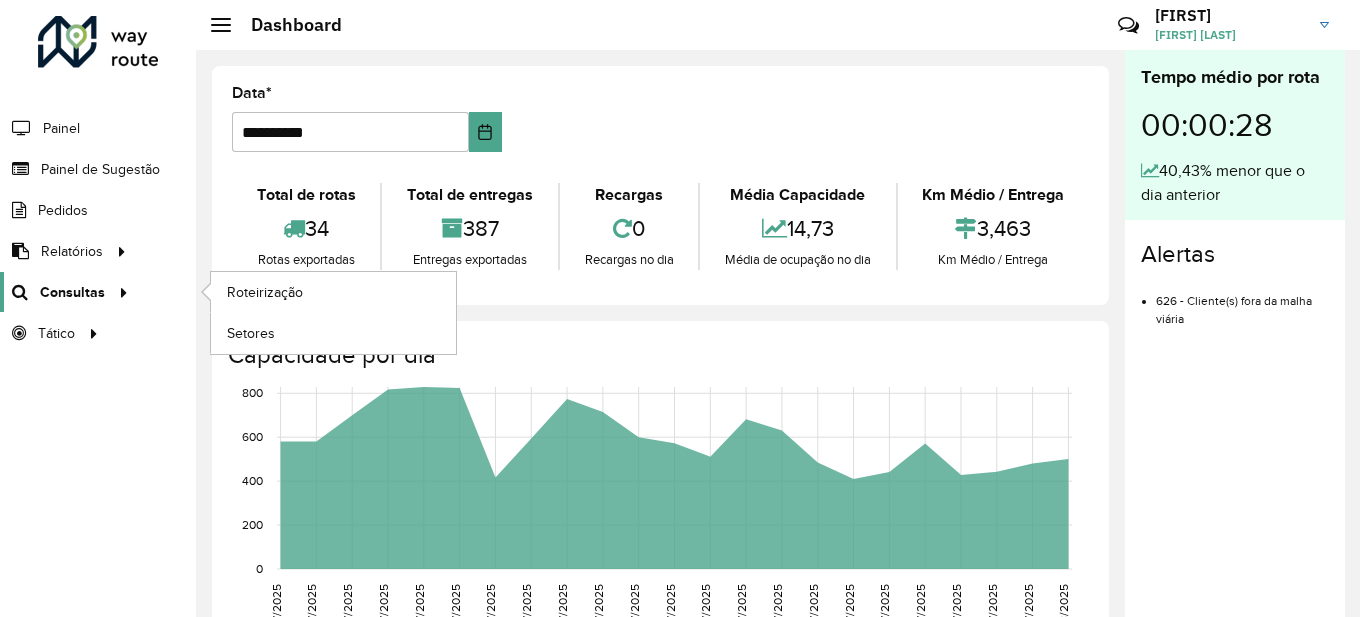 click on "Consultas" 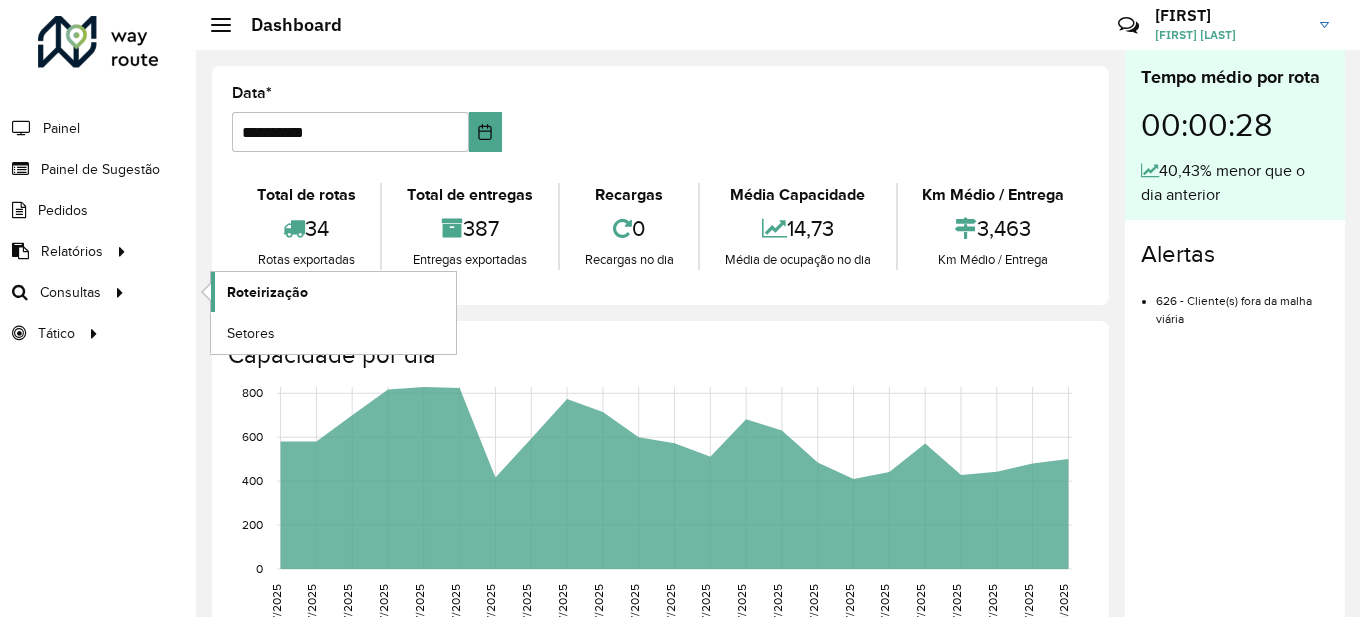 click on "Roteirização" 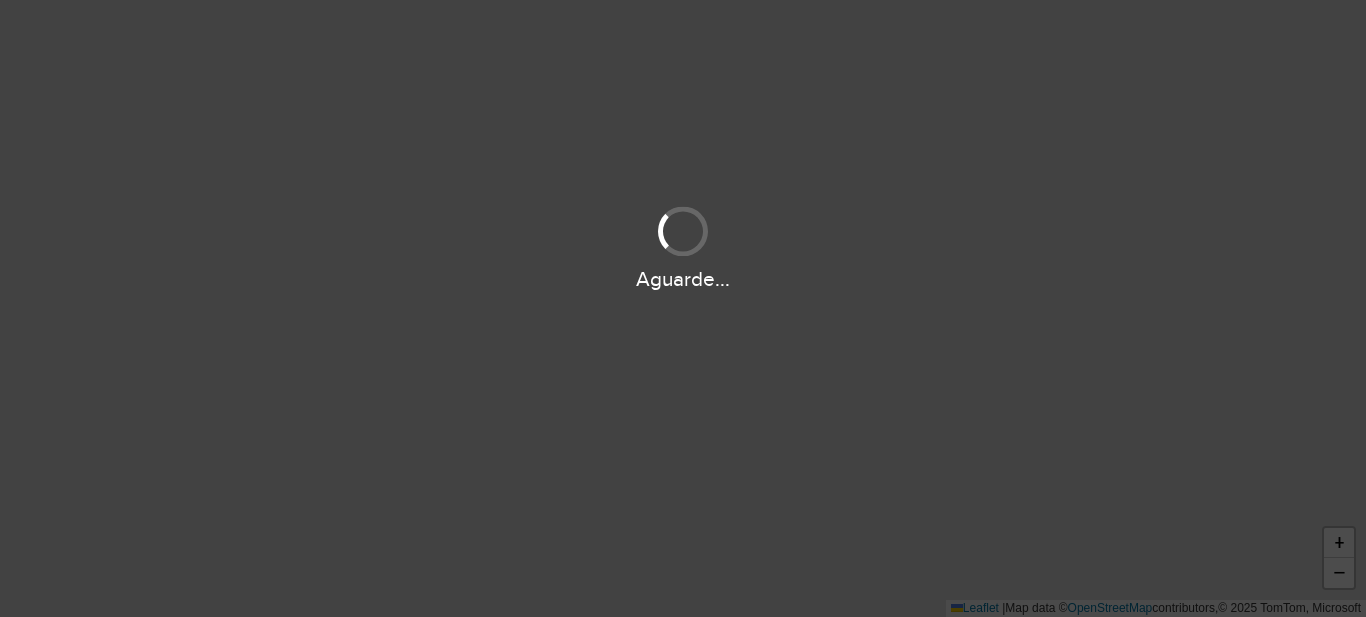 scroll, scrollTop: 0, scrollLeft: 0, axis: both 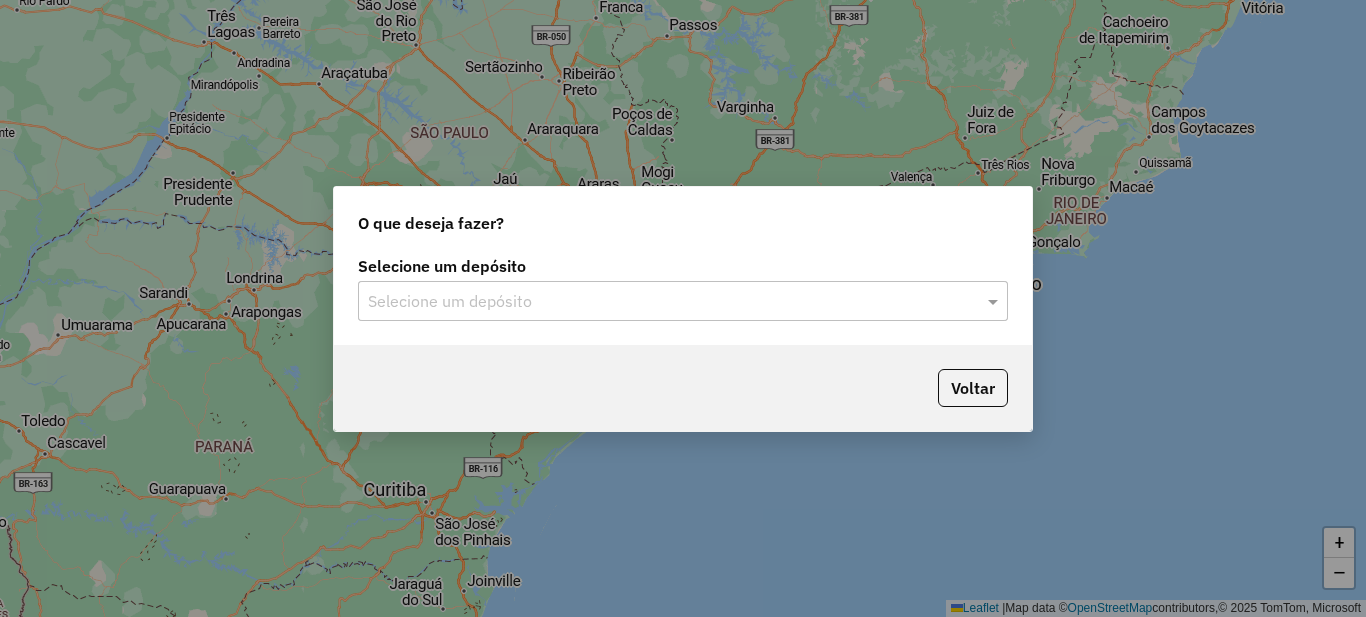 click on "Selecione um depósito" 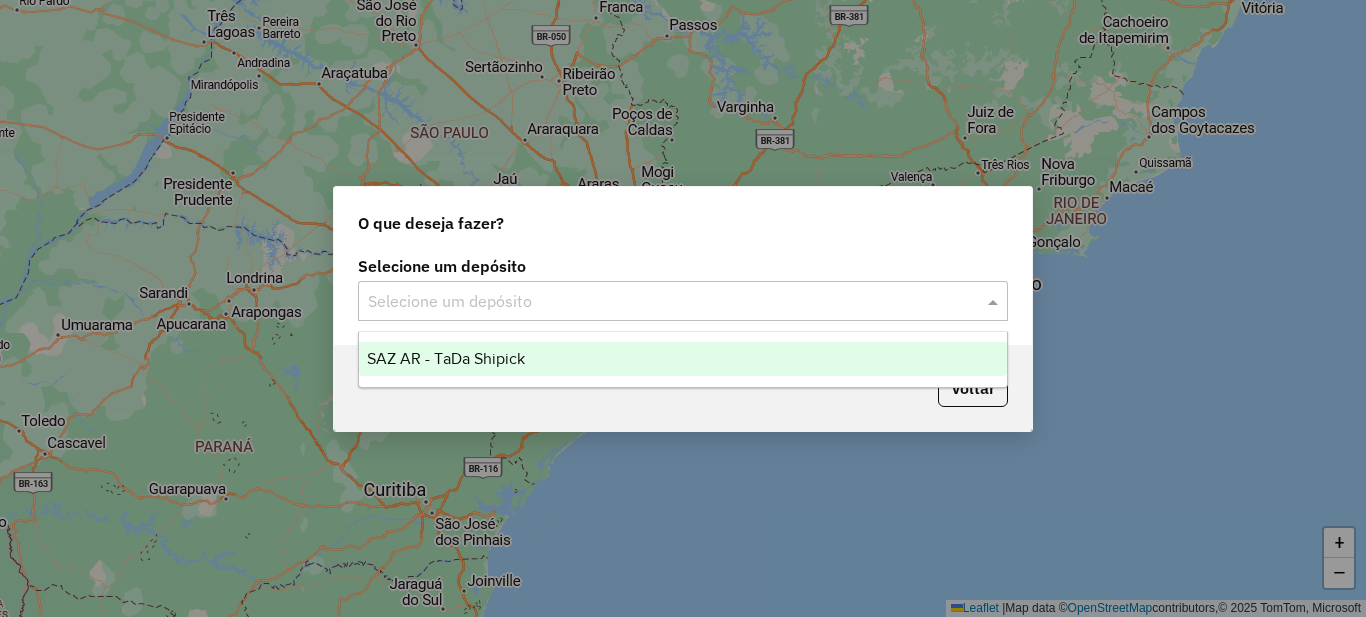 click on "SAZ AR - TaDa Shipick" at bounding box center [446, 358] 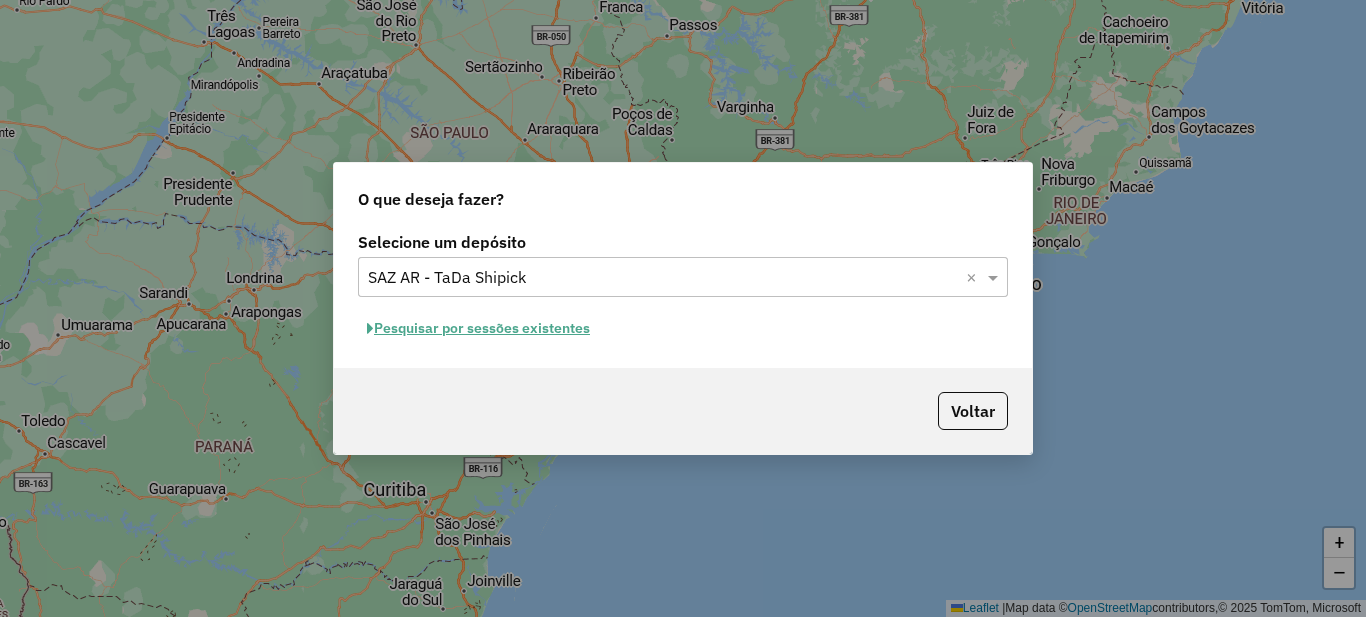 click on "Pesquisar por sessões existentes" 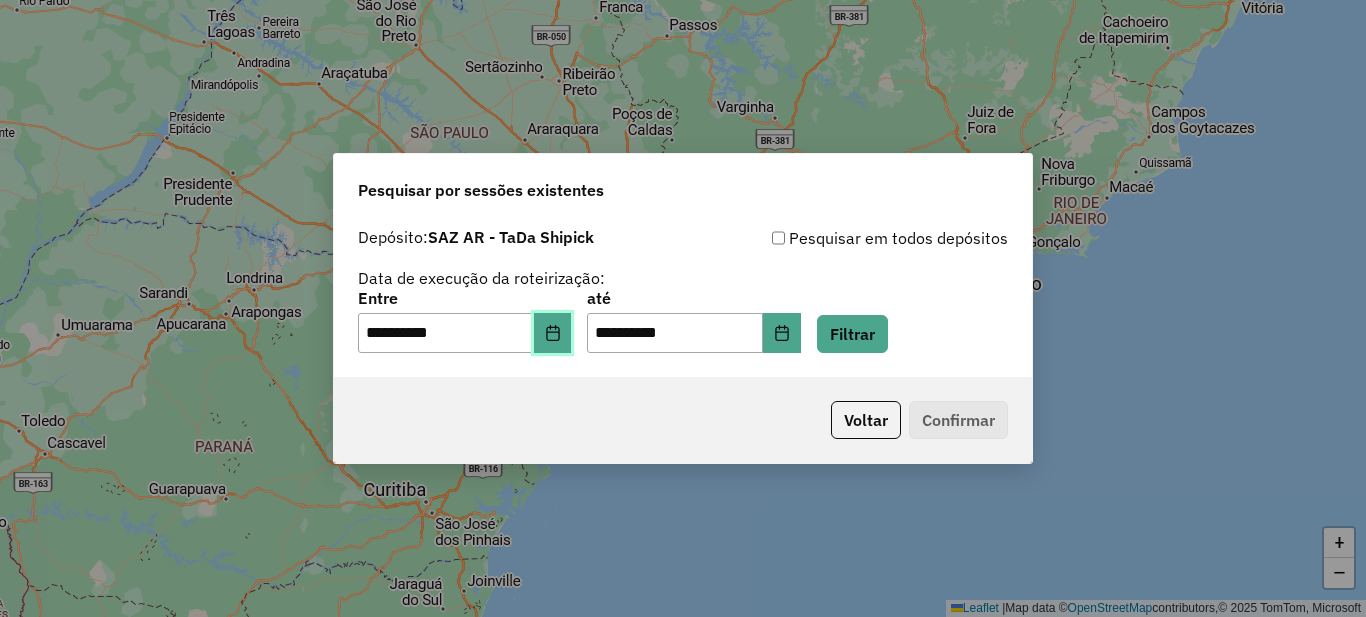 click at bounding box center [553, 333] 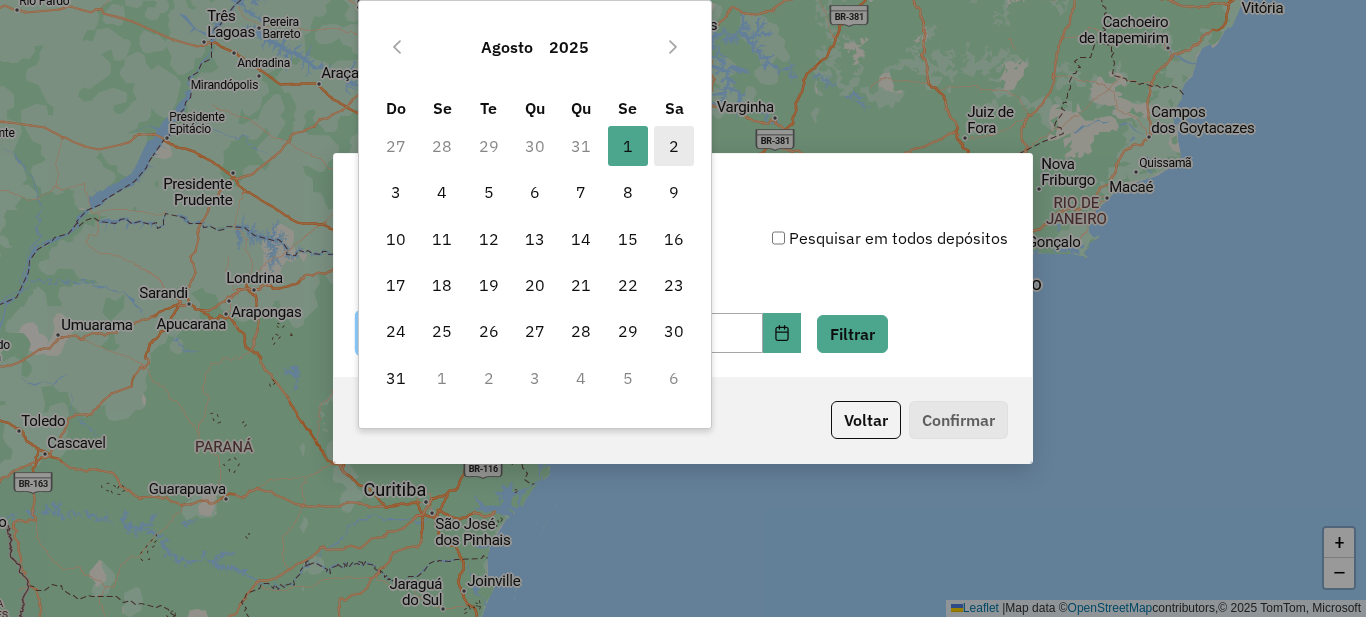 click on "2" at bounding box center (674, 146) 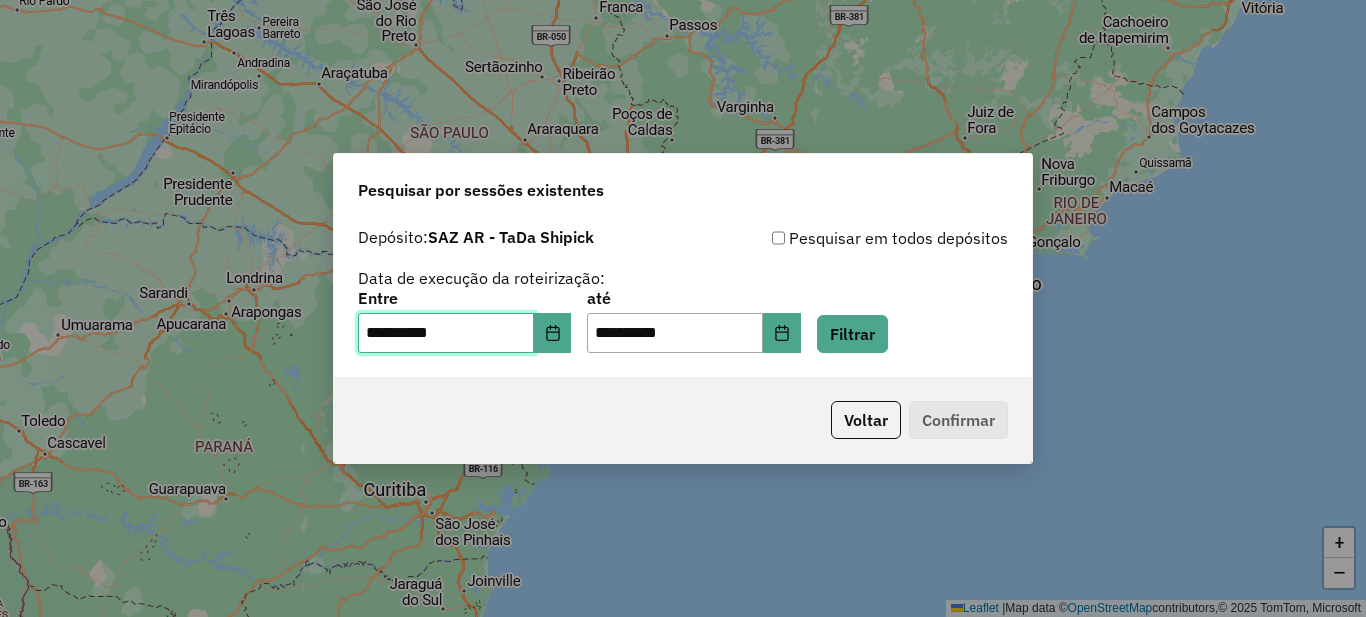 click on "2" at bounding box center (674, 146) 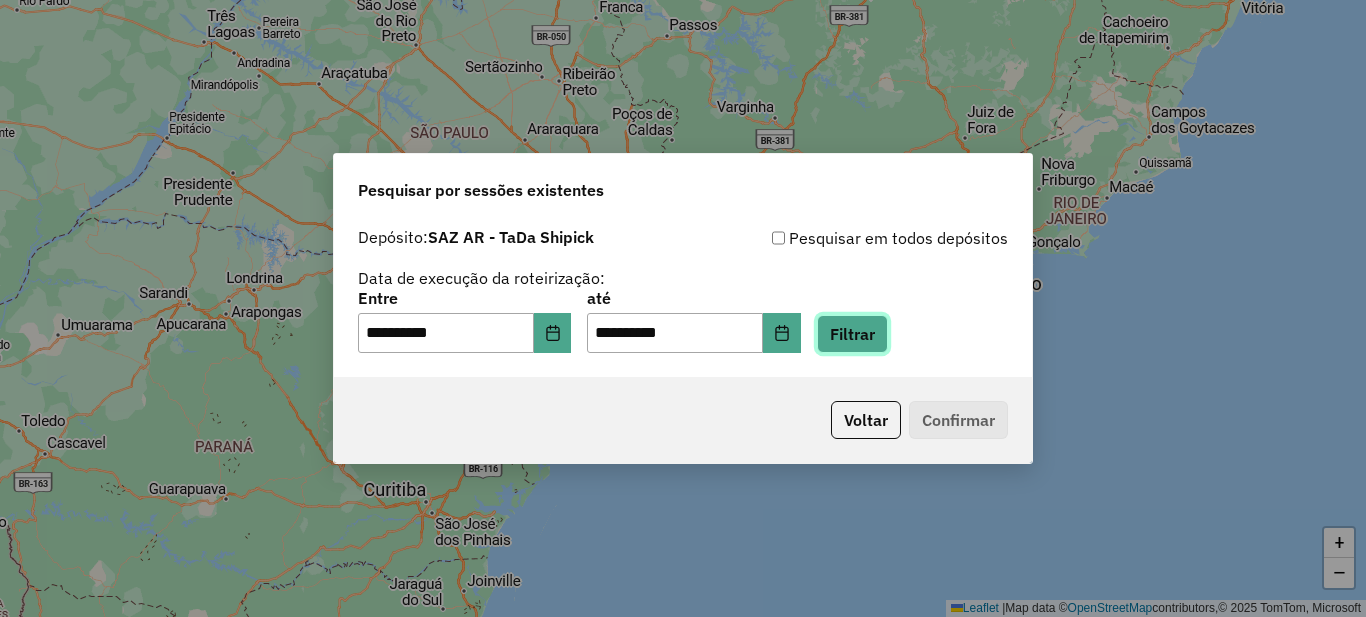 click on "Filtrar" 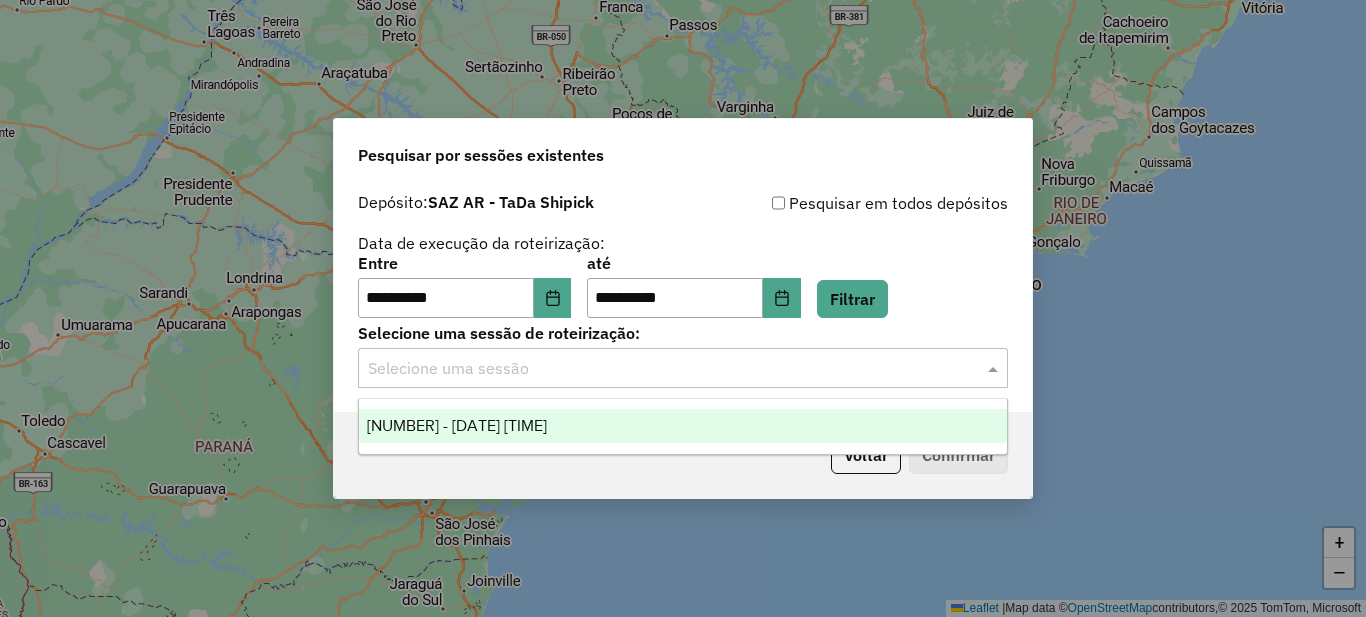 click 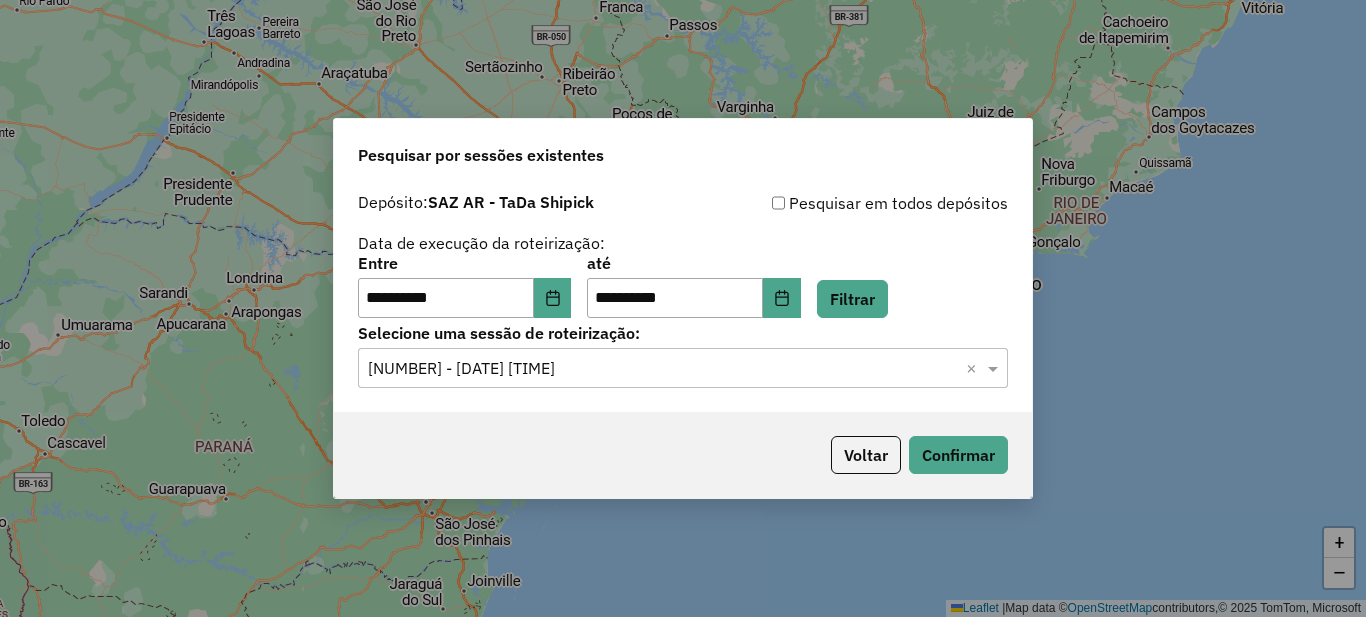 click on "Voltar   Confirmar" 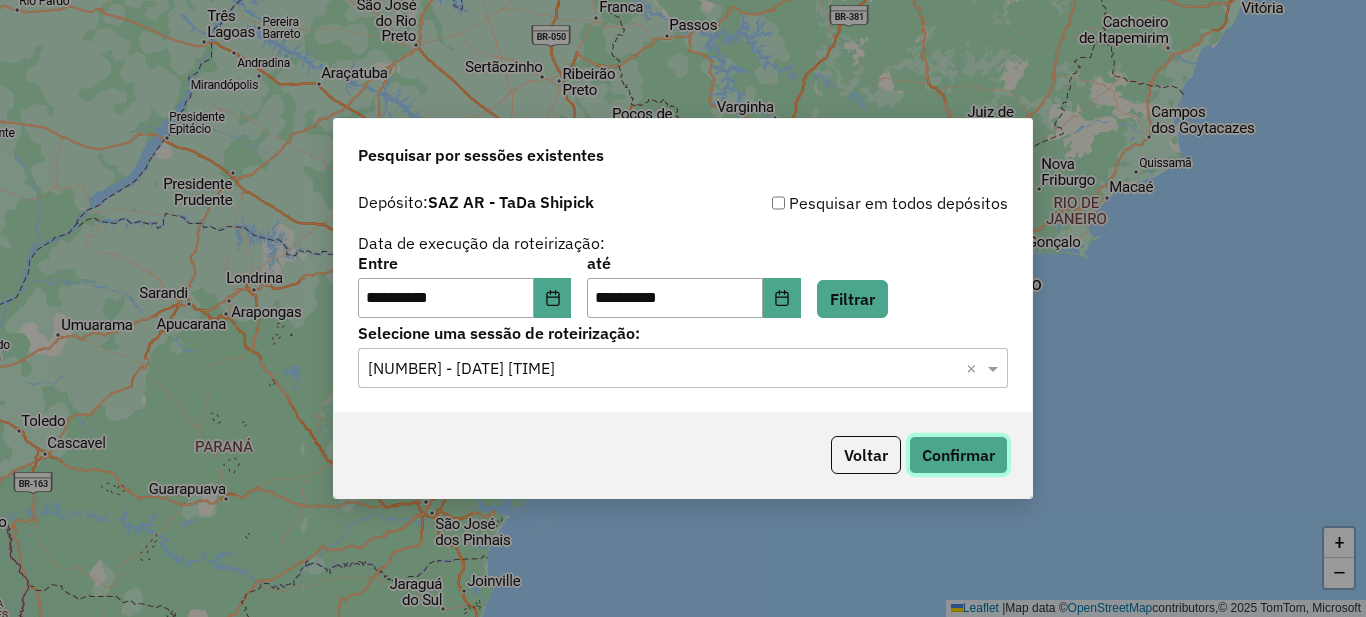 click on "Confirmar" 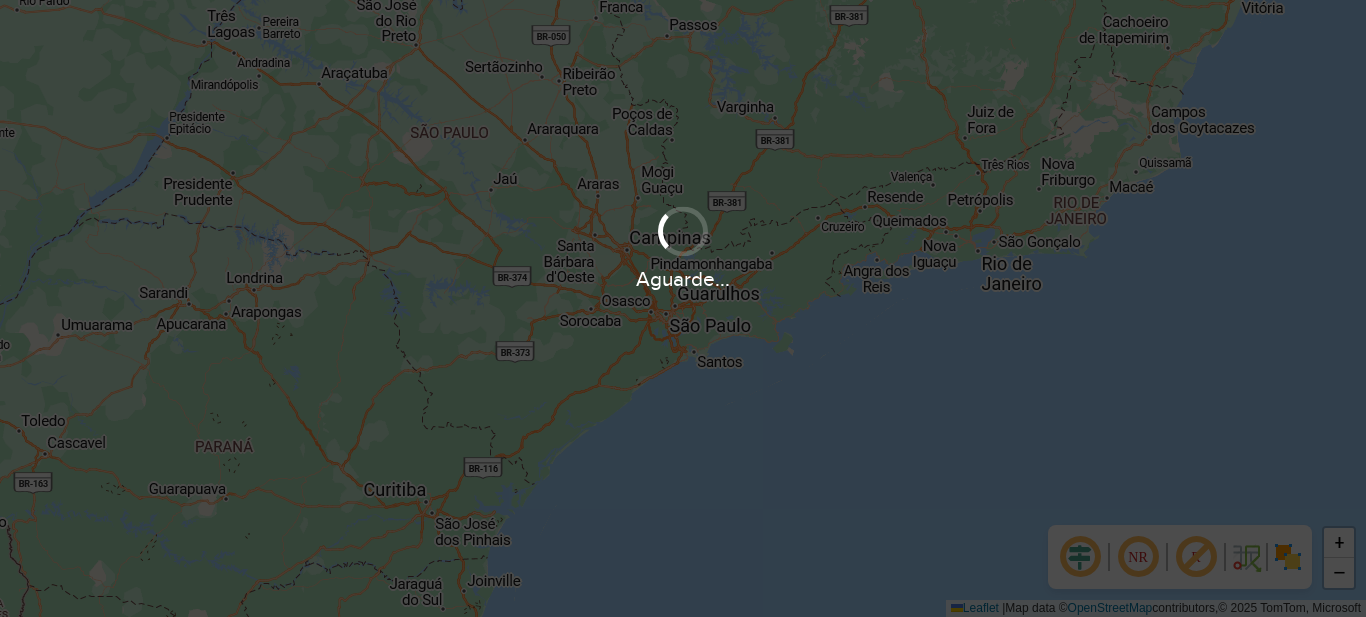 scroll, scrollTop: 0, scrollLeft: 0, axis: both 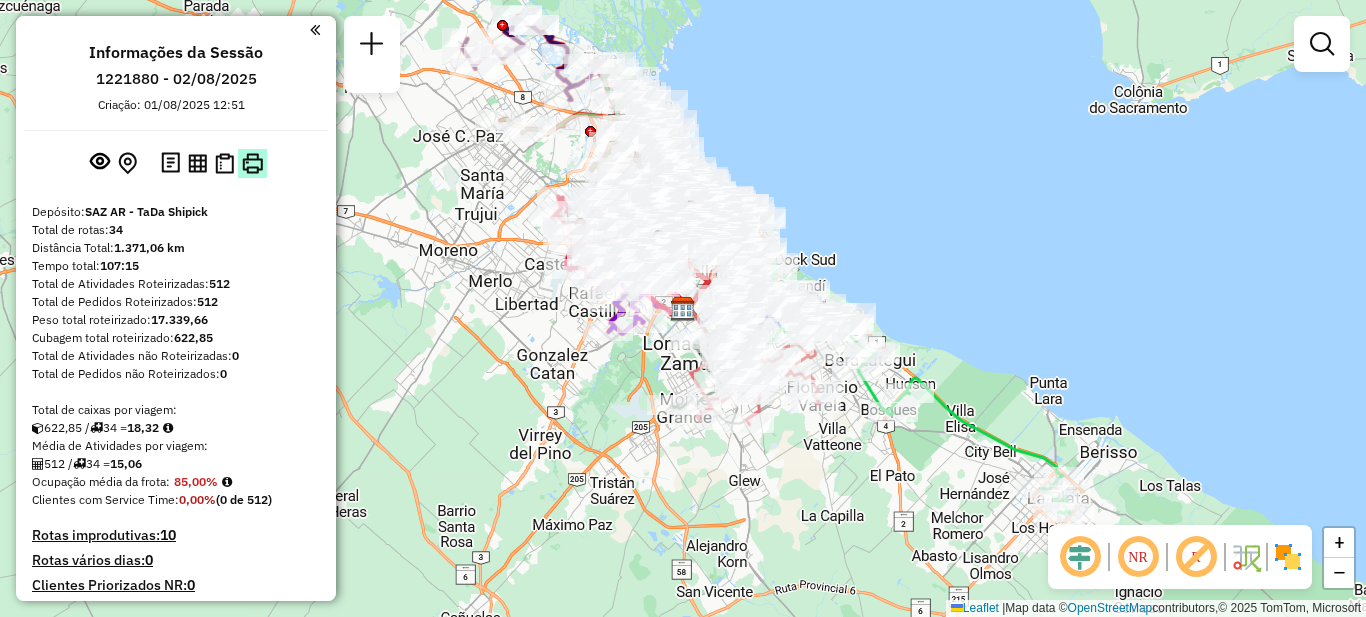 click at bounding box center [252, 163] 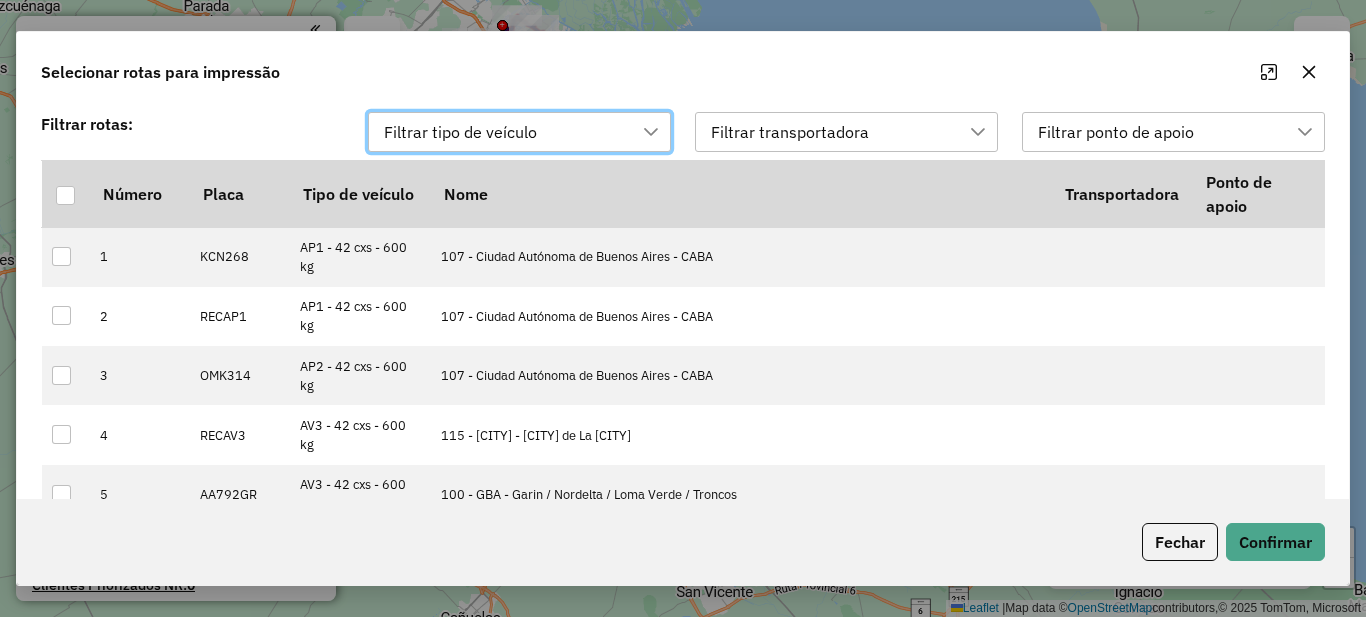 scroll, scrollTop: 15, scrollLeft: 91, axis: both 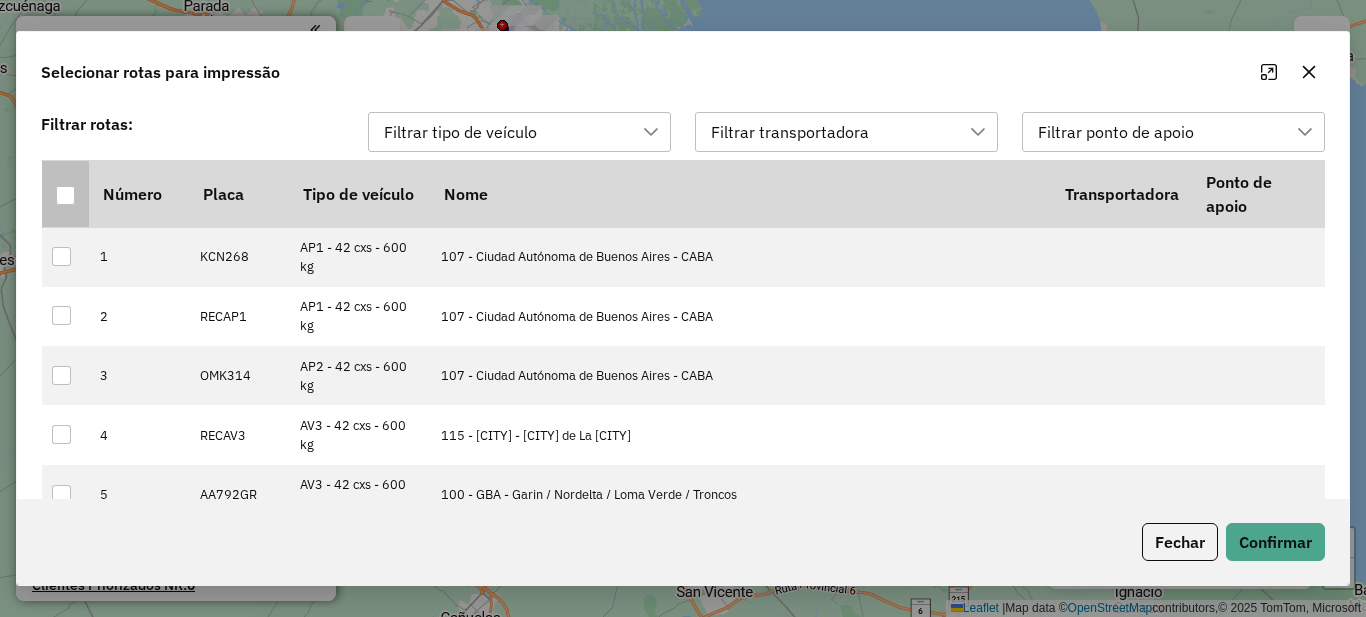 click at bounding box center [65, 195] 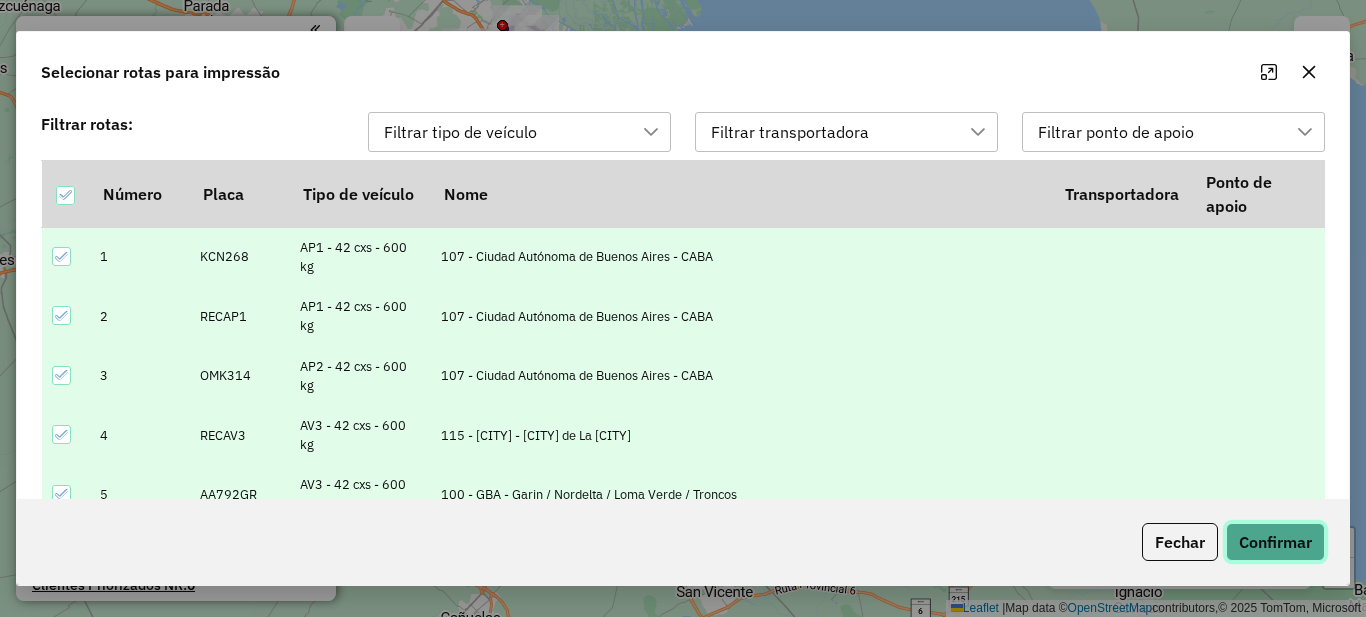 click on "Confirmar" 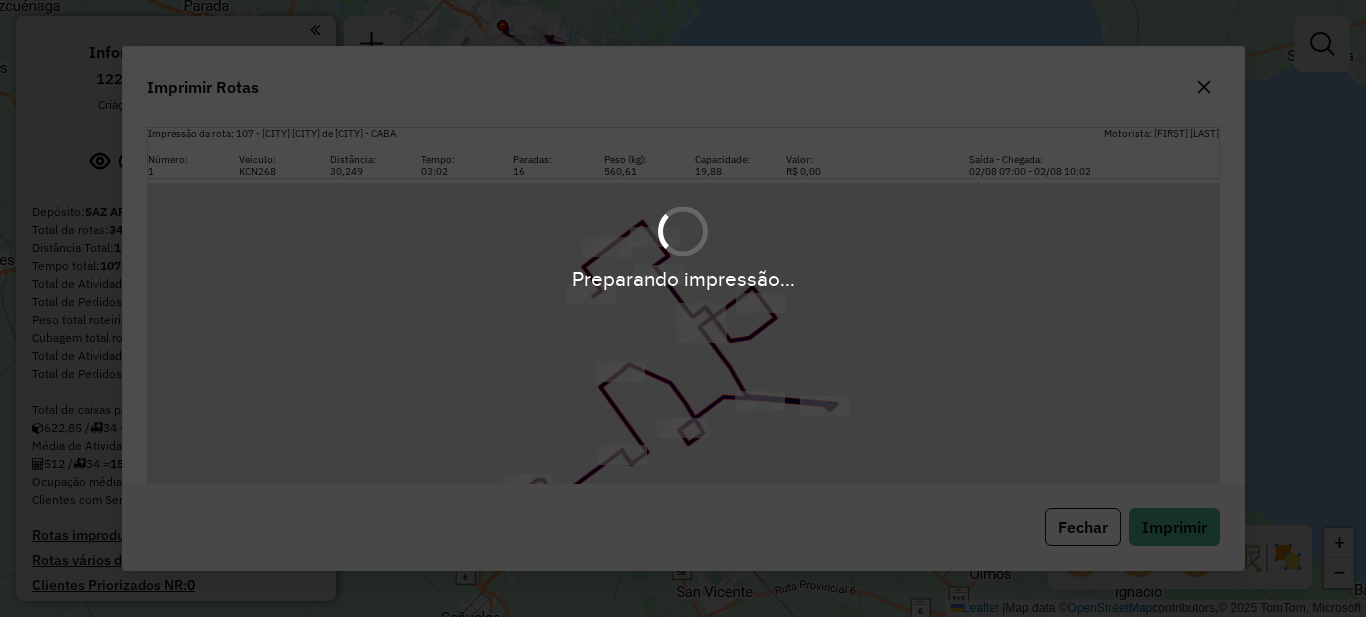 scroll, scrollTop: 100, scrollLeft: 0, axis: vertical 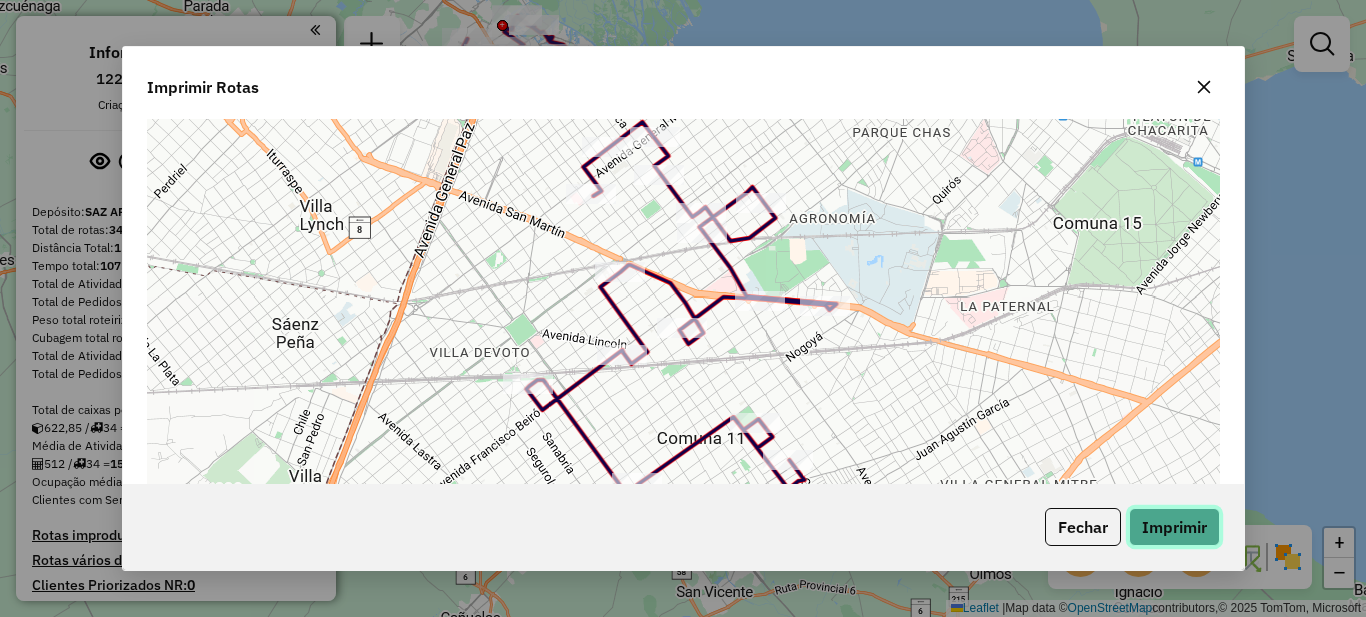 click on "Imprimir" 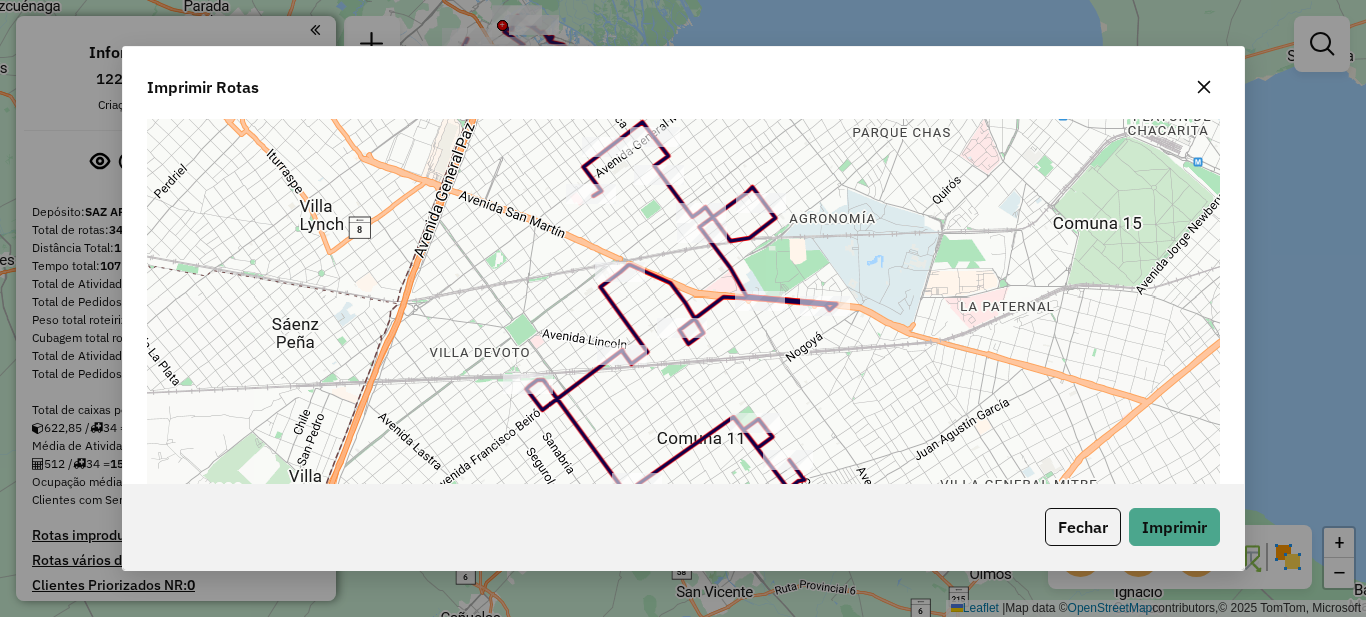click 